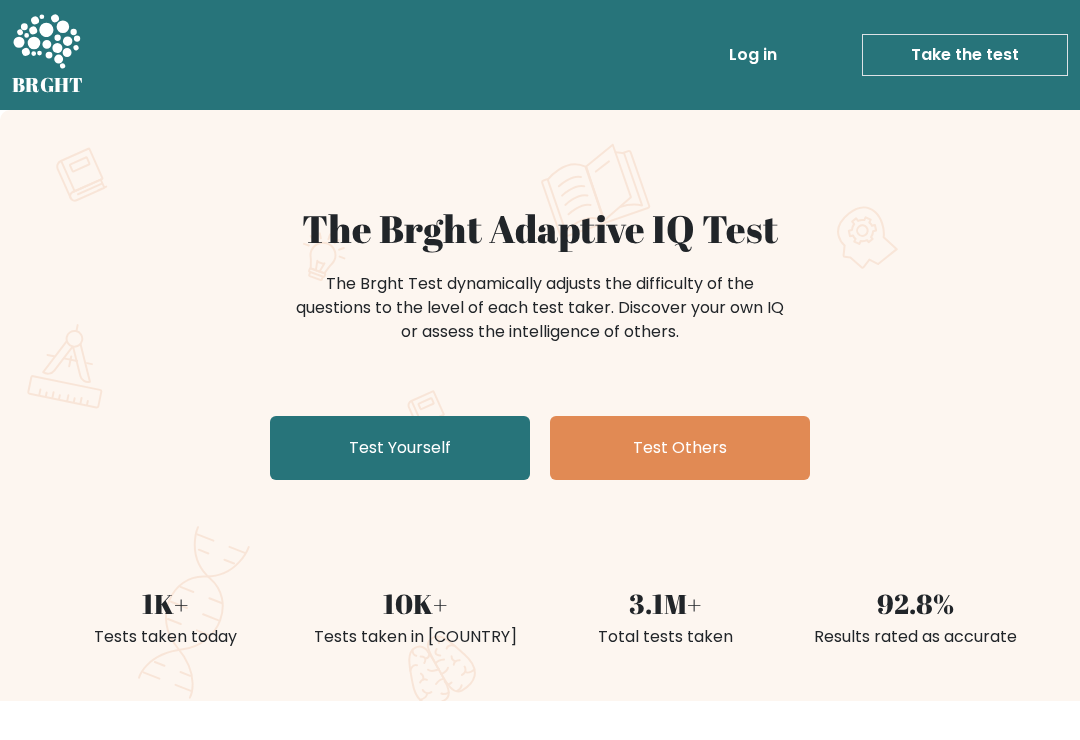 scroll, scrollTop: 0, scrollLeft: 0, axis: both 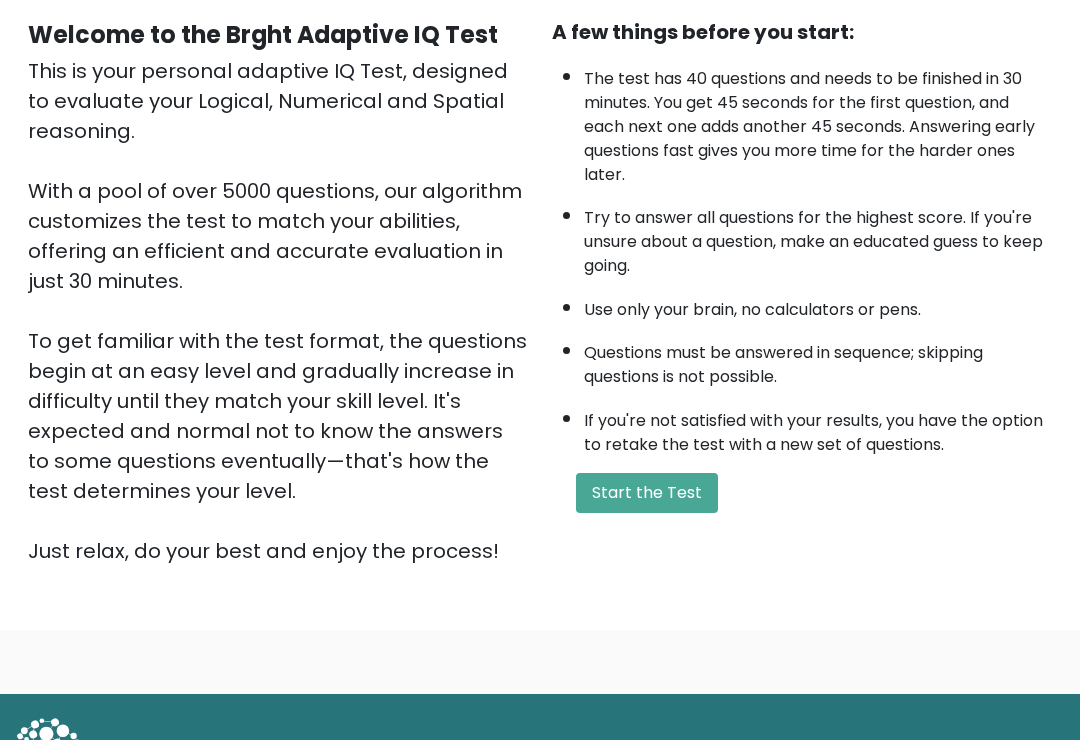 click on "Start the Test" at bounding box center (647, 494) 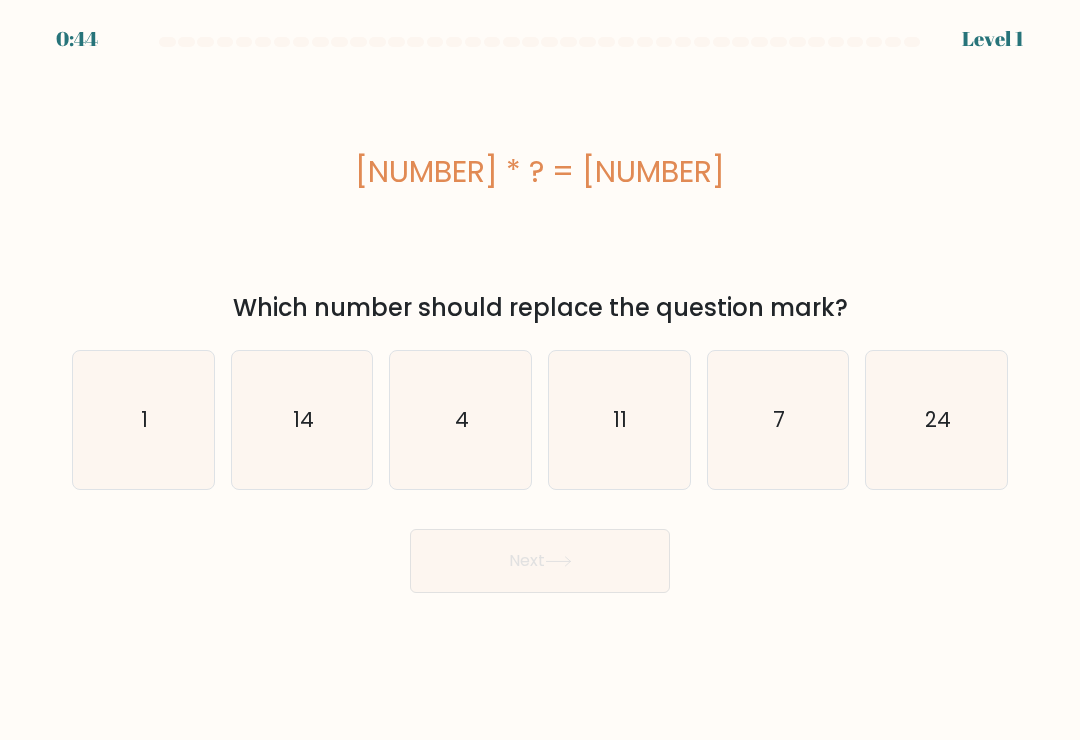 scroll, scrollTop: 0, scrollLeft: 0, axis: both 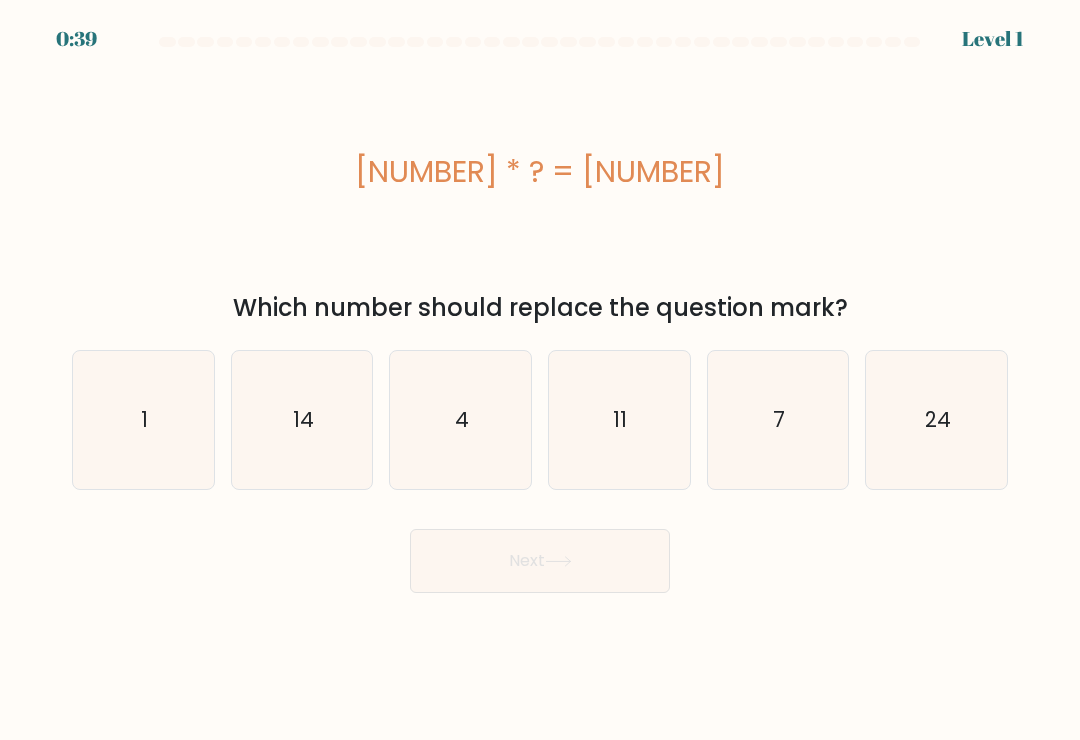click on "7" at bounding box center [778, 420] 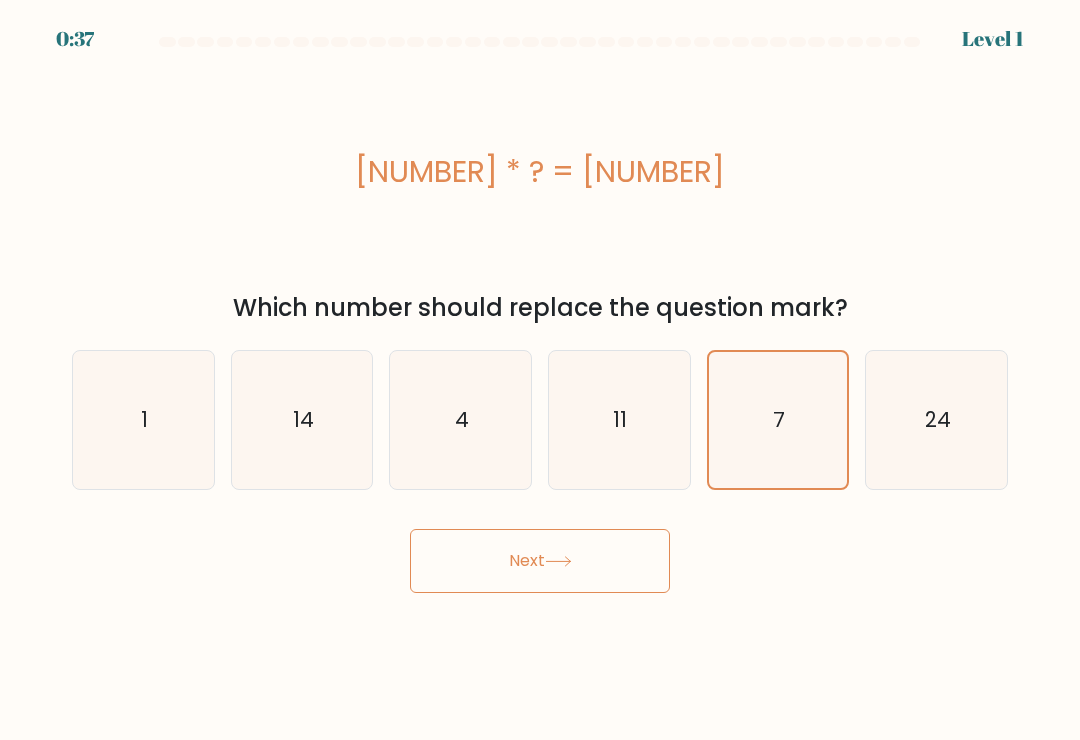 click on "7" at bounding box center (778, 420) 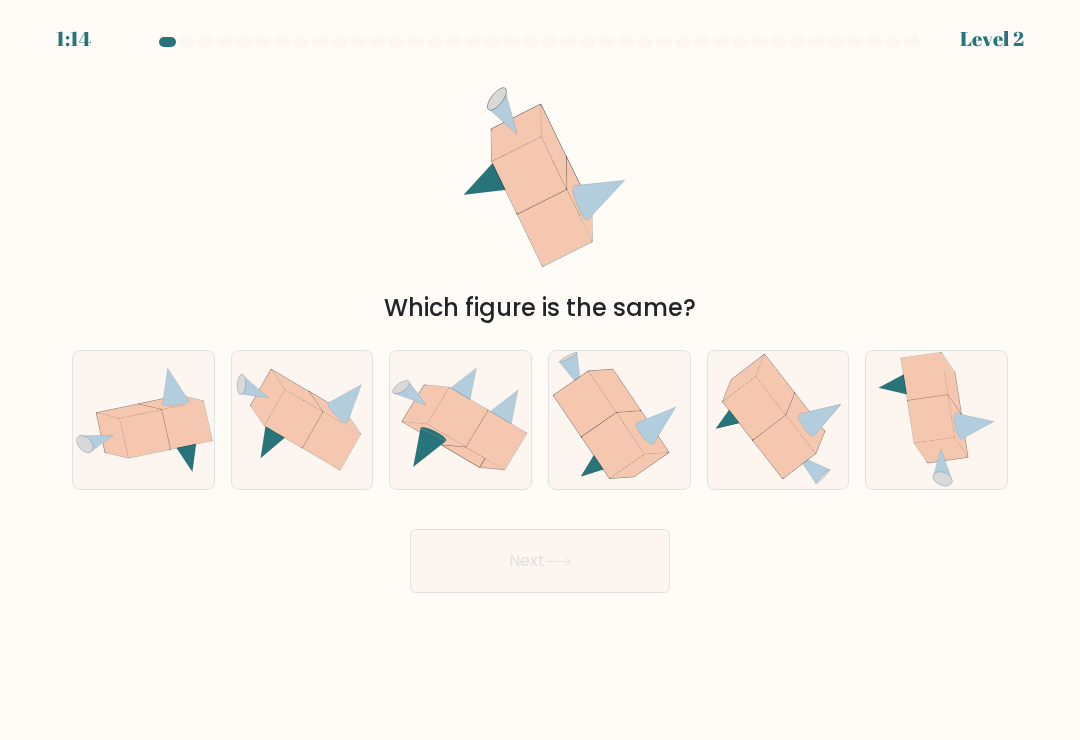 click at bounding box center [931, 419] 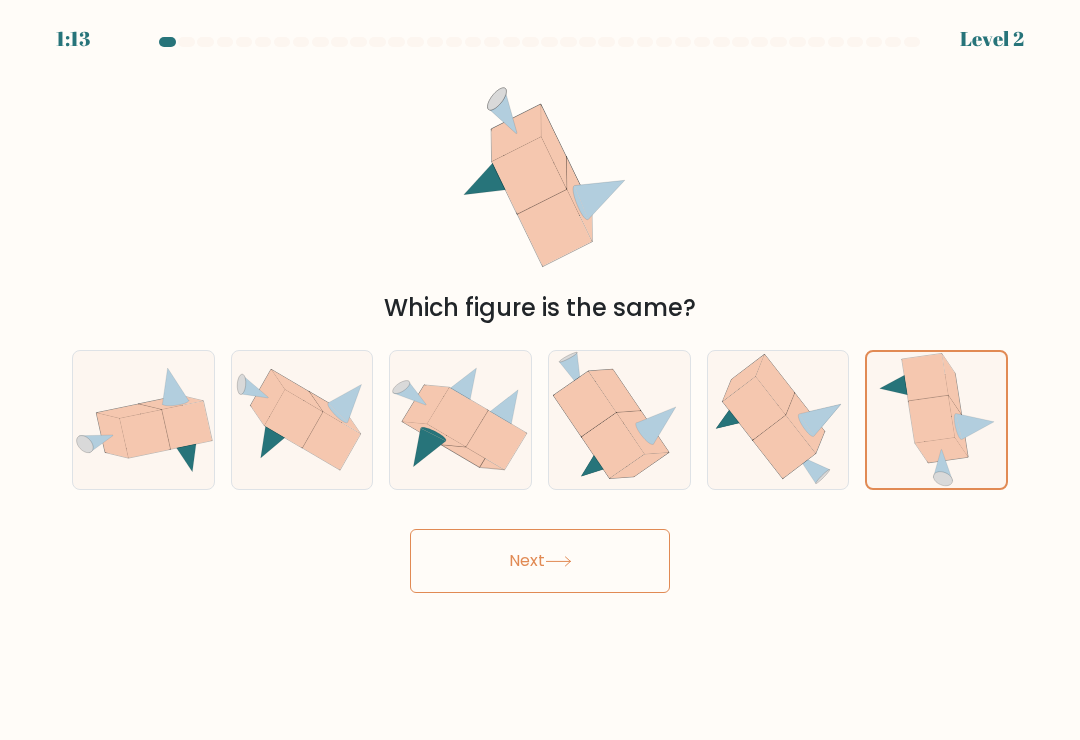 click on "Next" at bounding box center (540, 561) 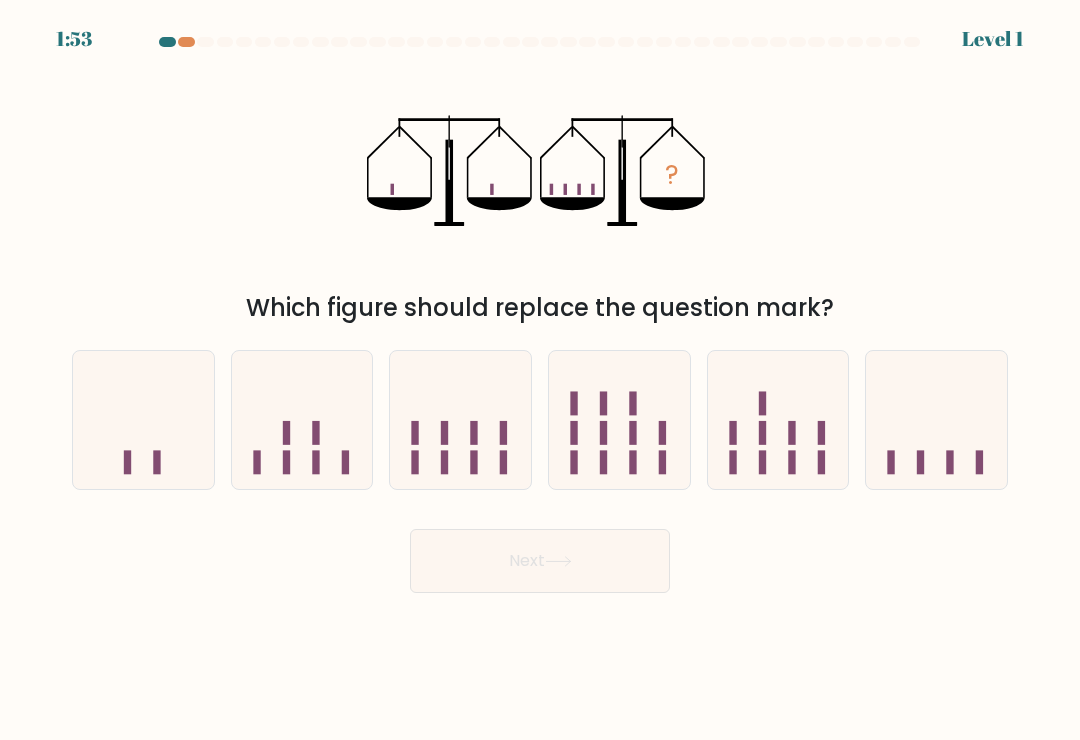 click at bounding box center (936, 420) 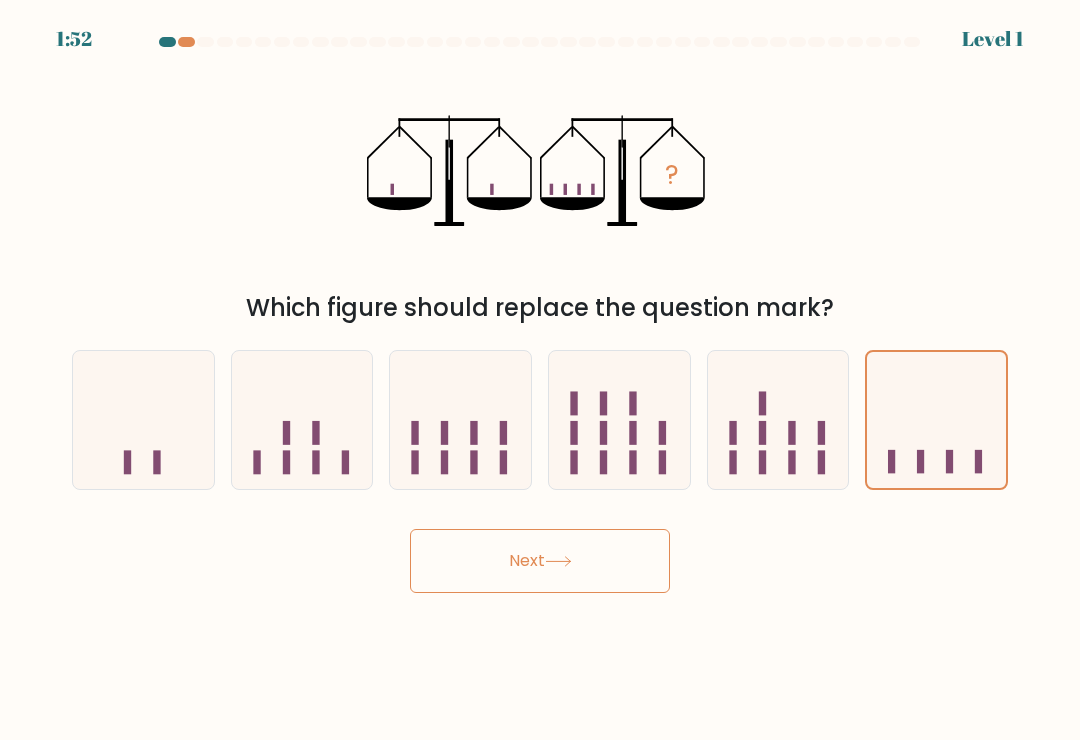 click on "Next" at bounding box center [540, 561] 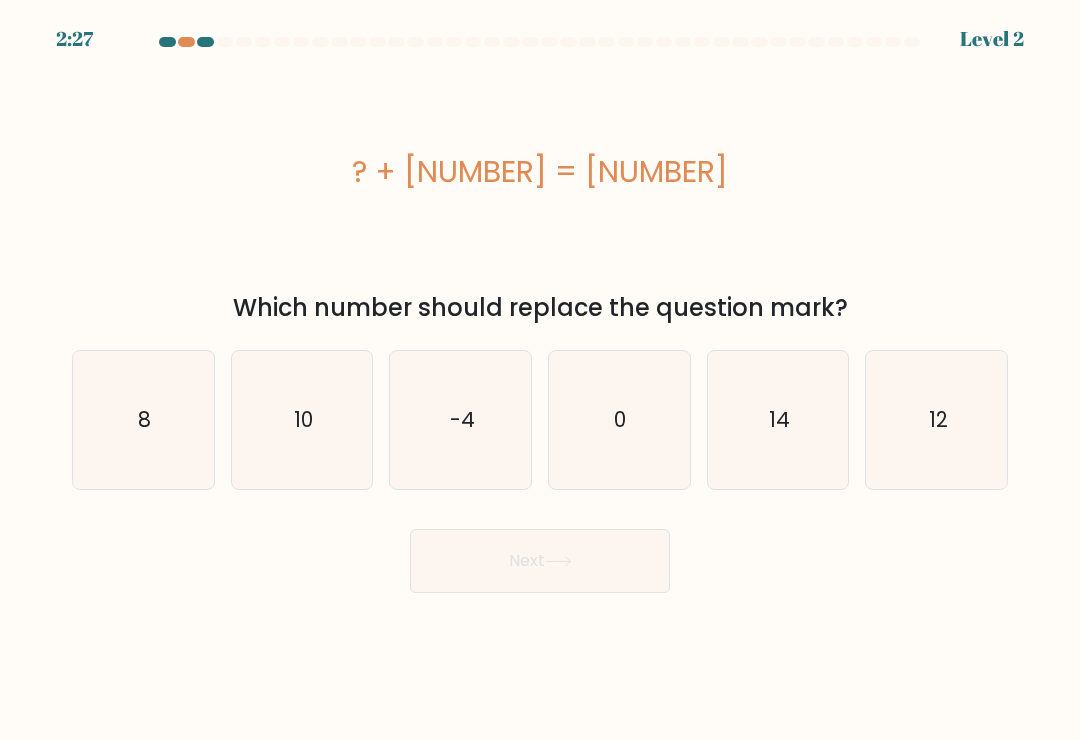 click on "14" at bounding box center (778, 420) 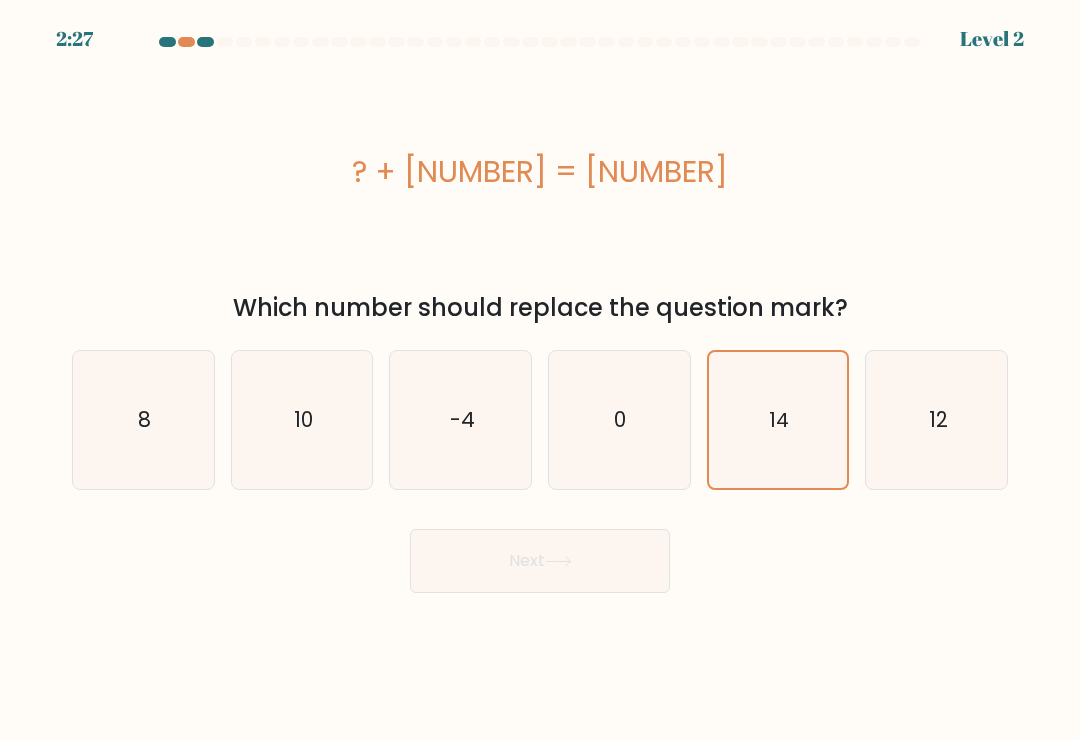 click on "Next" at bounding box center [540, 561] 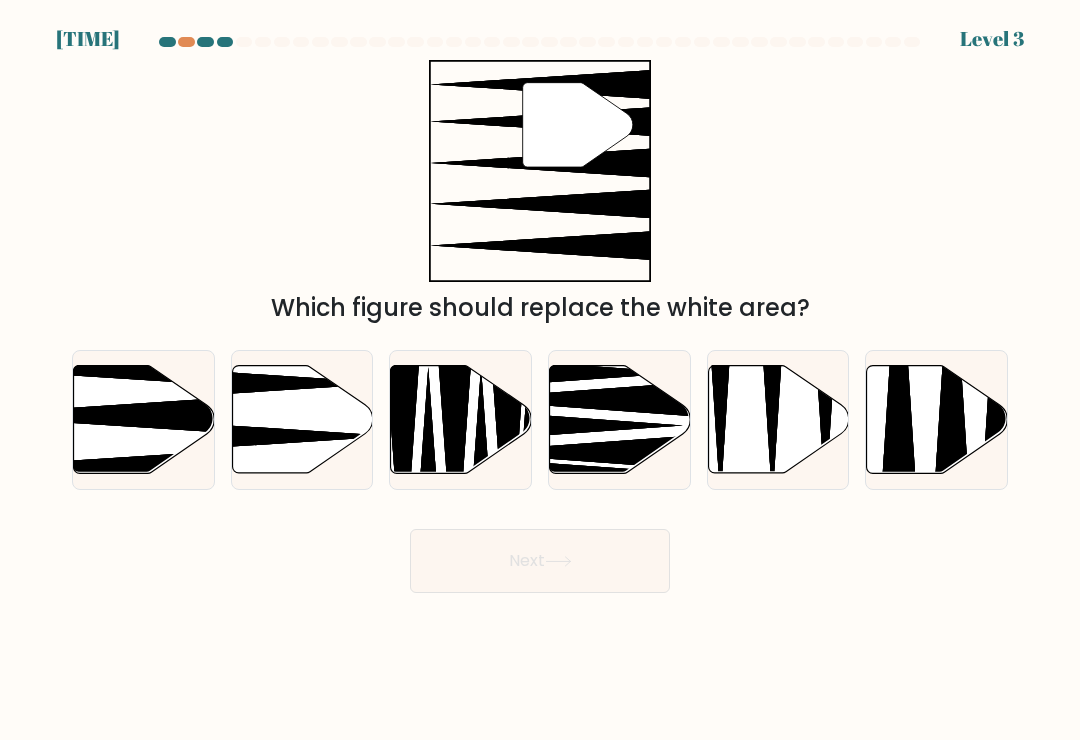 click at bounding box center [144, 420] 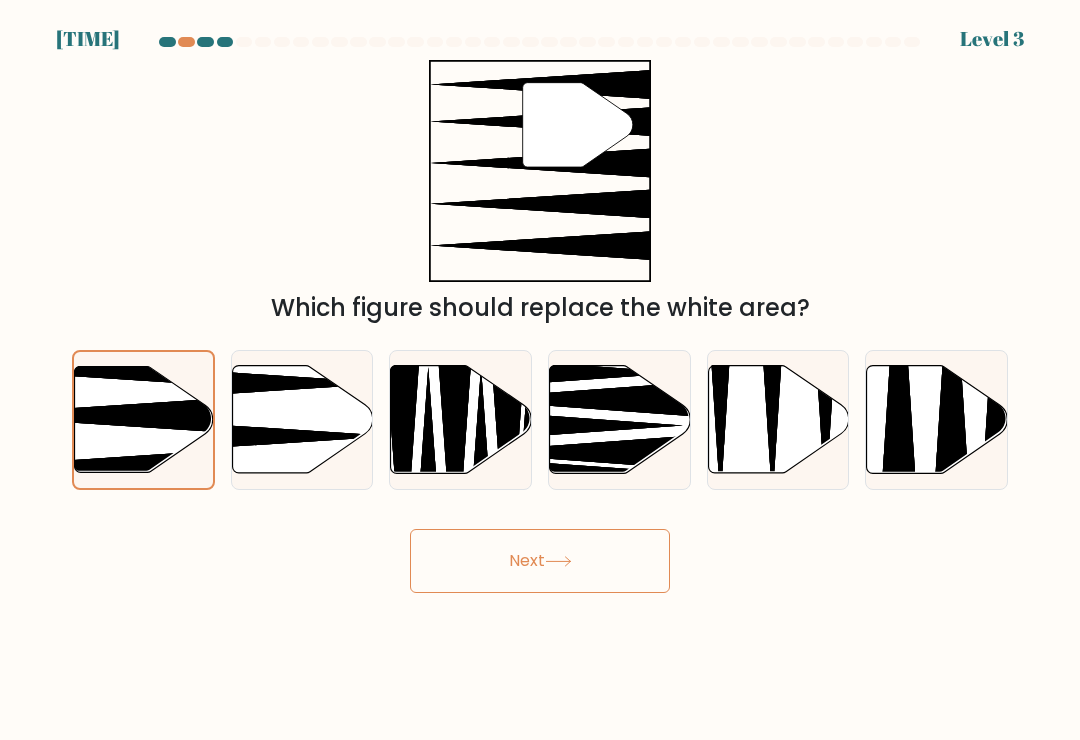 click on "Next" at bounding box center [540, 561] 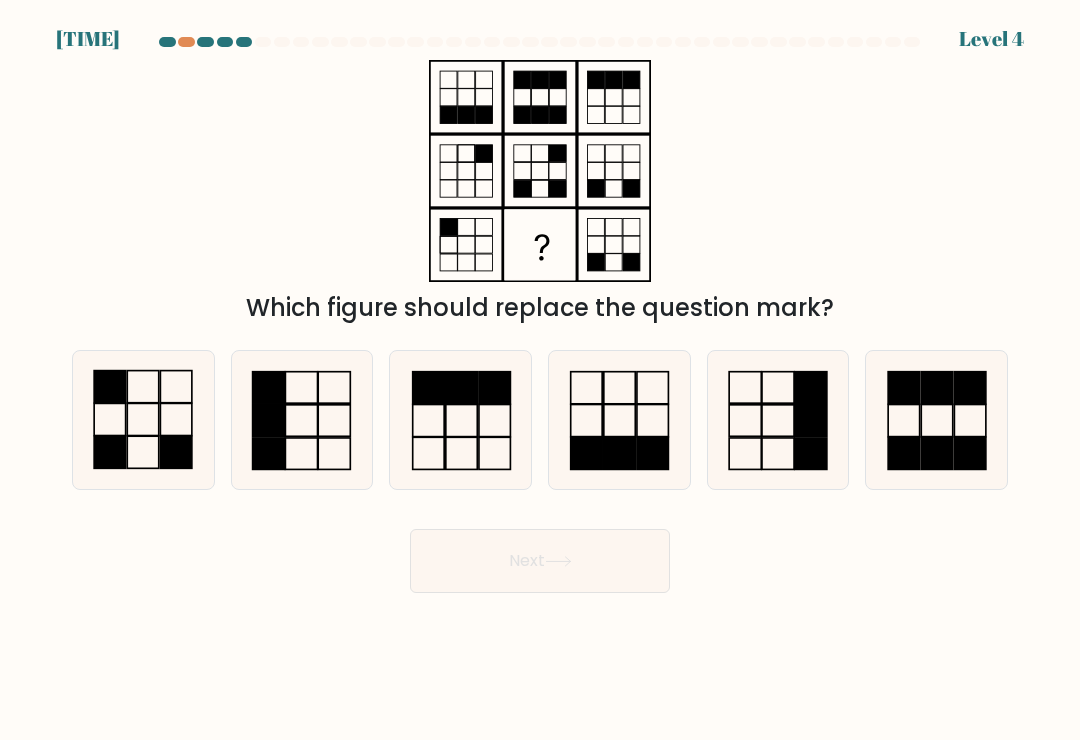 click at bounding box center [143, 420] 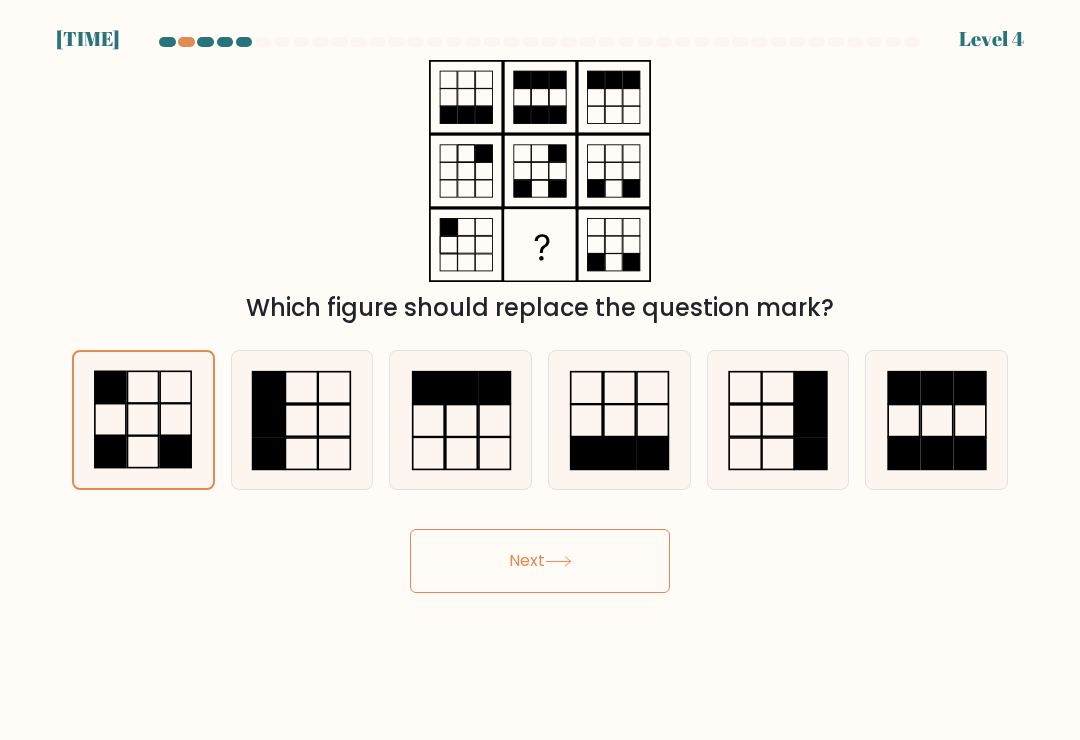 click on "Next" at bounding box center (540, 561) 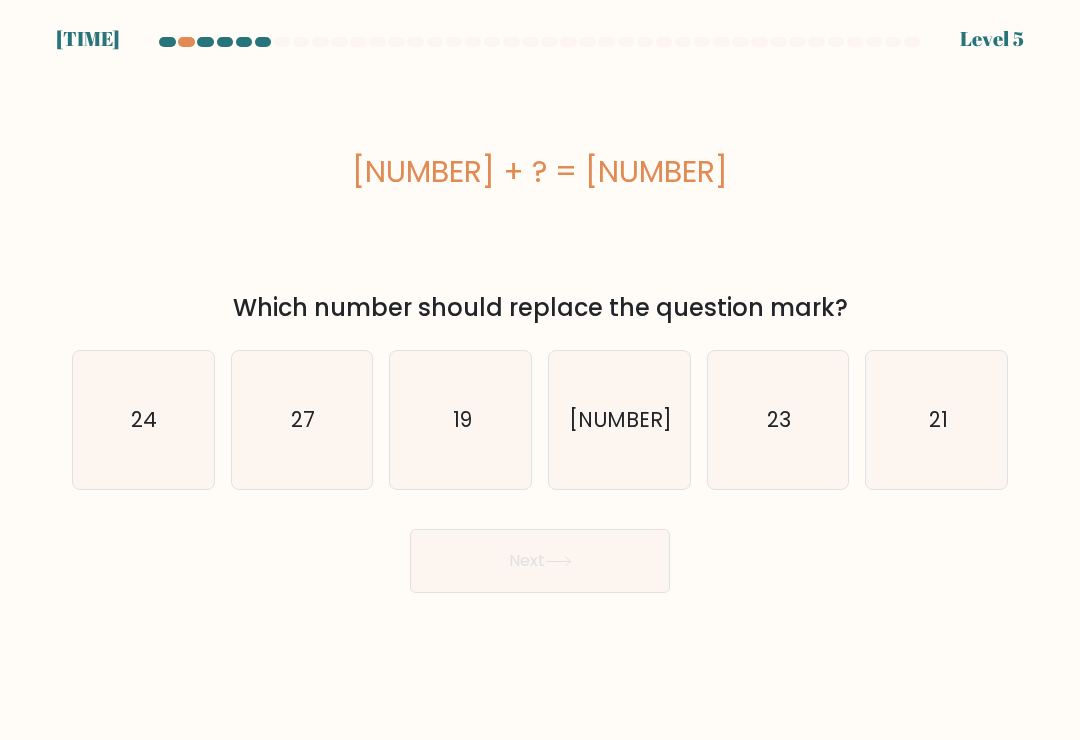 click on "[NUMBER]" at bounding box center (619, 420) 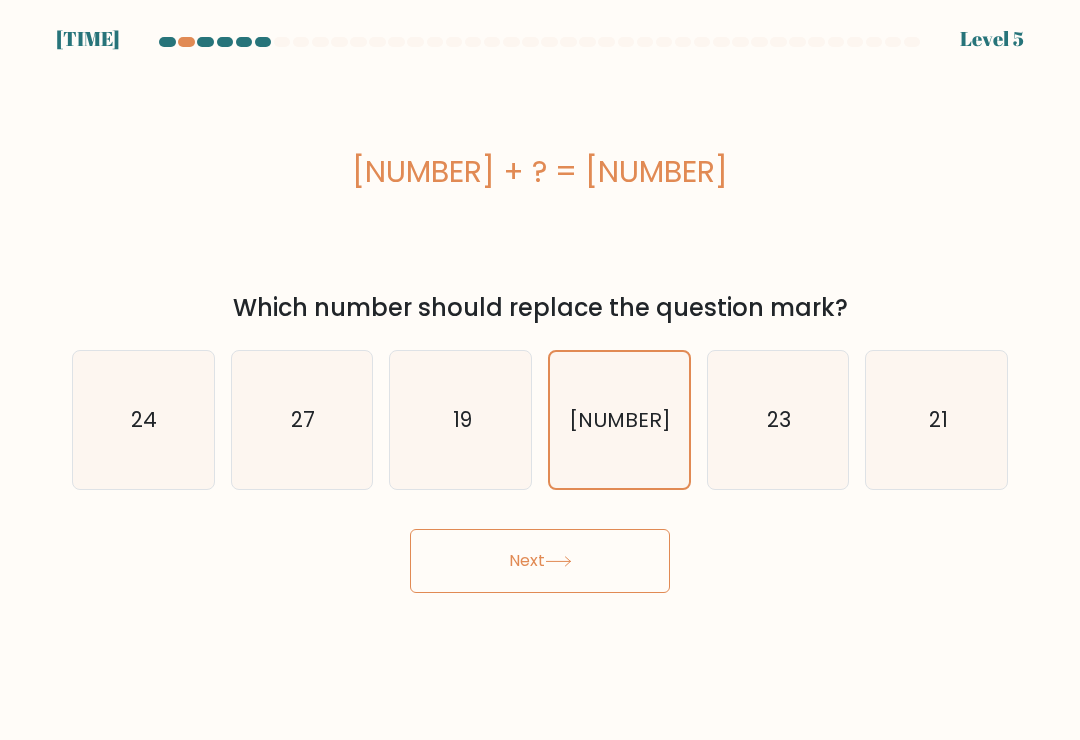 click on "Next" at bounding box center [540, 561] 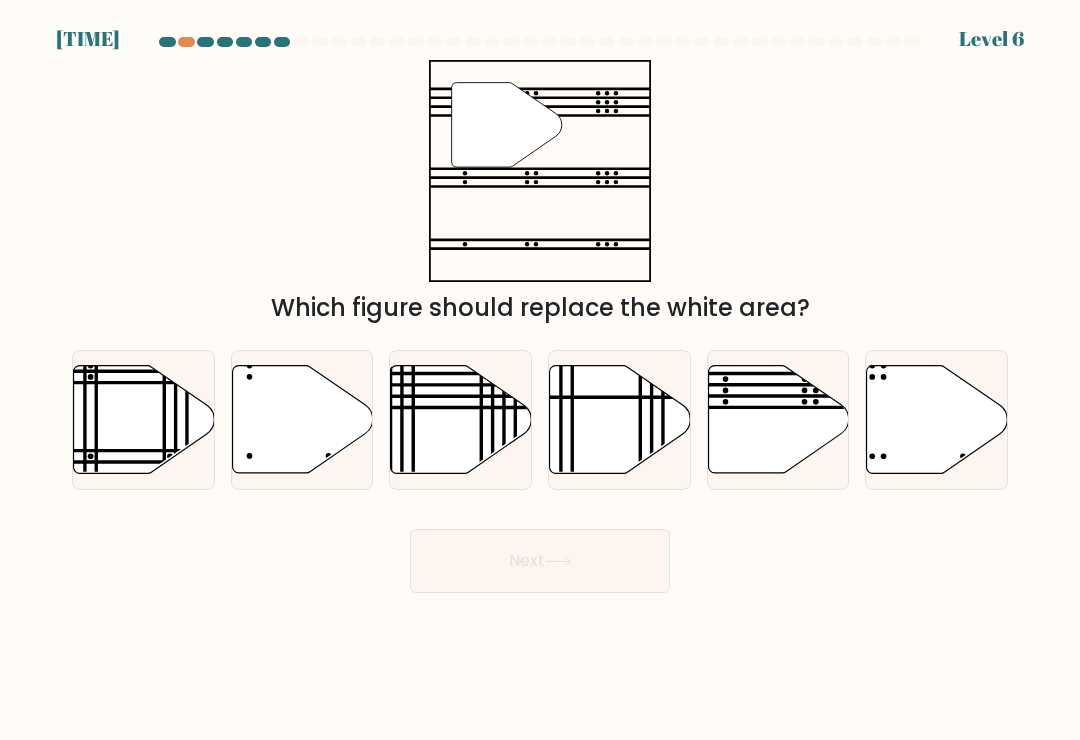 click at bounding box center [778, 420] 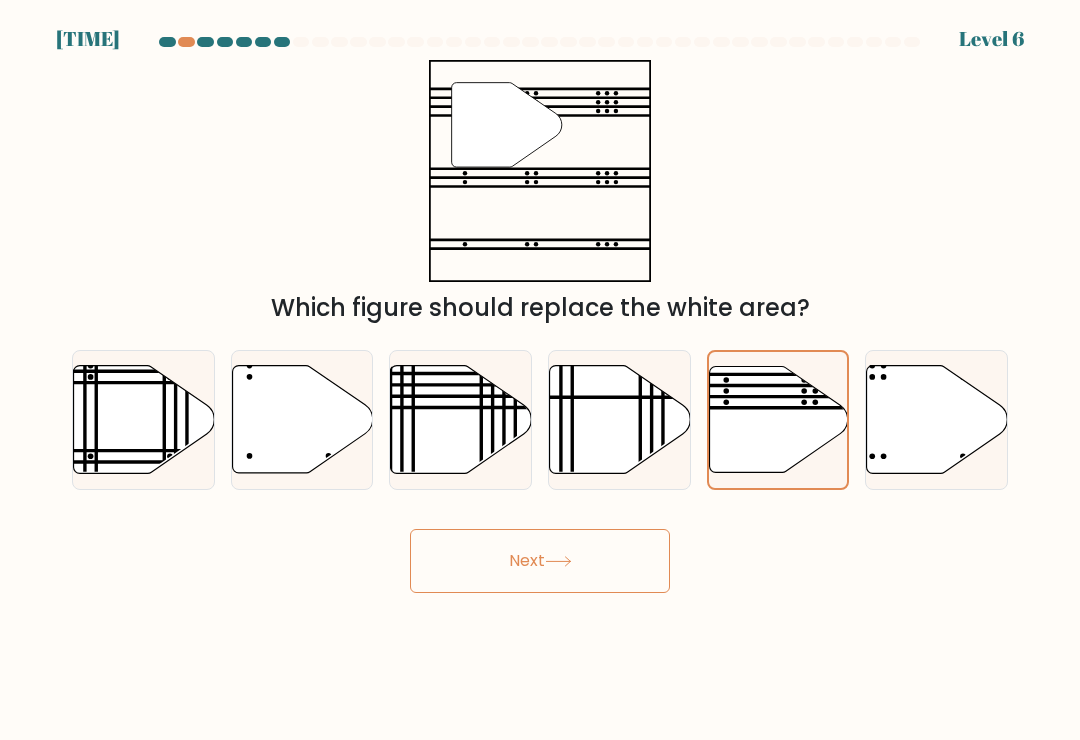 click on "Next" at bounding box center [540, 561] 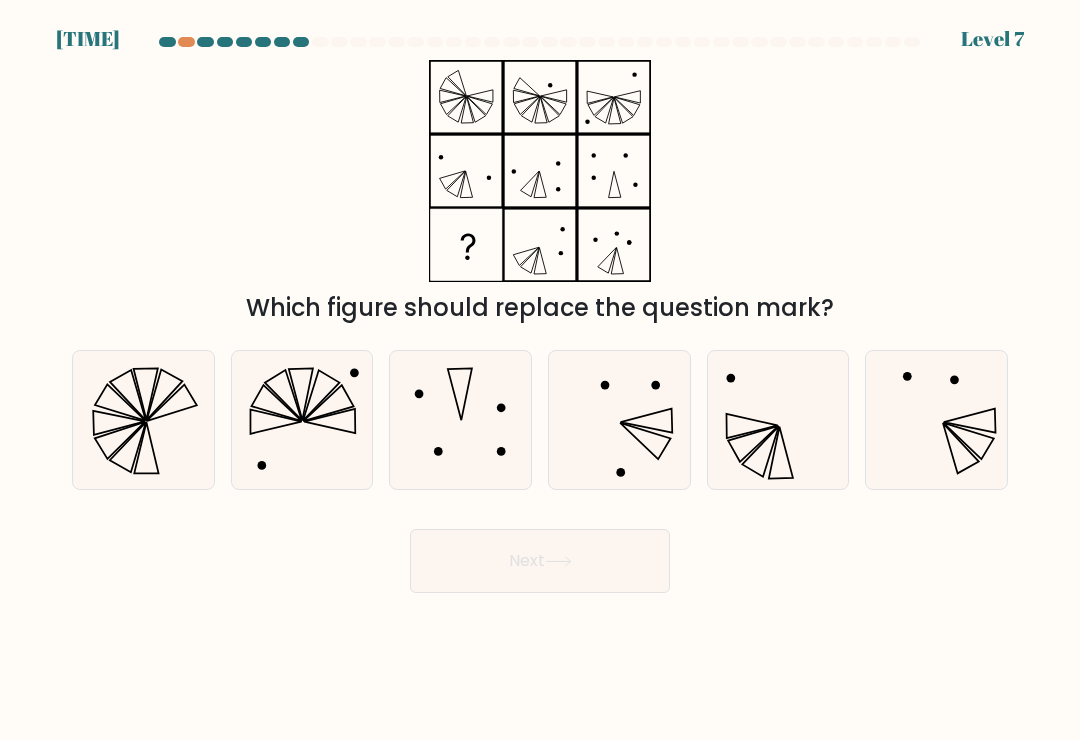 click at bounding box center [461, 420] 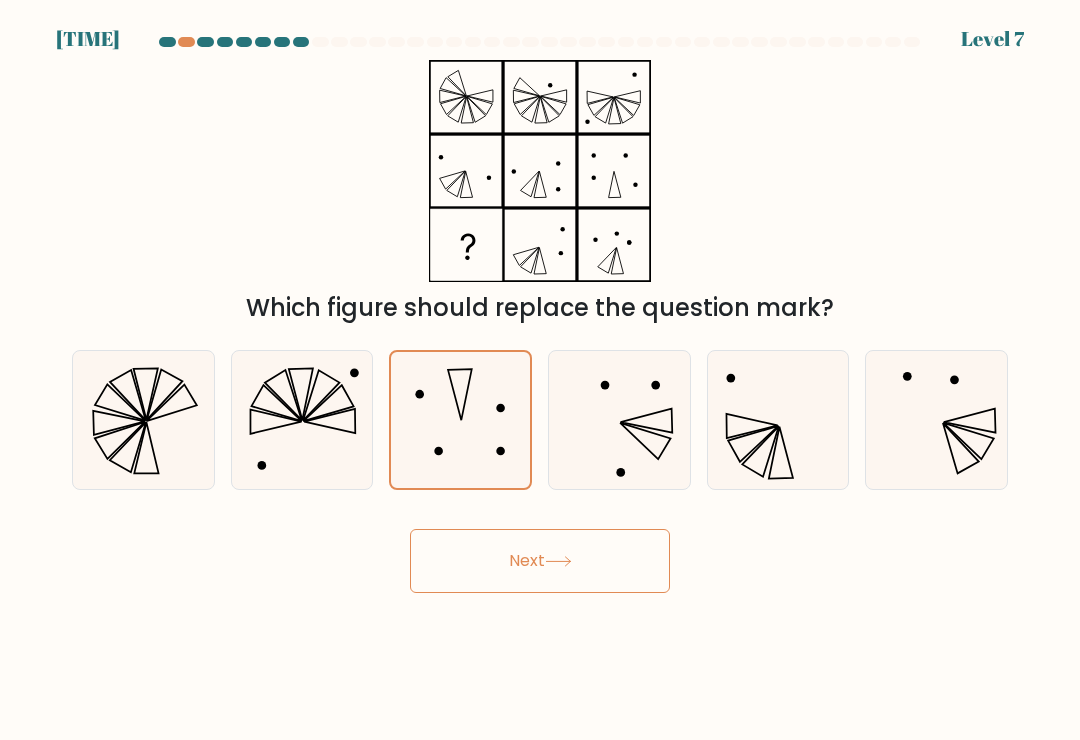 click on "[TIME]
Level [NUMBER]" at bounding box center (540, 370) 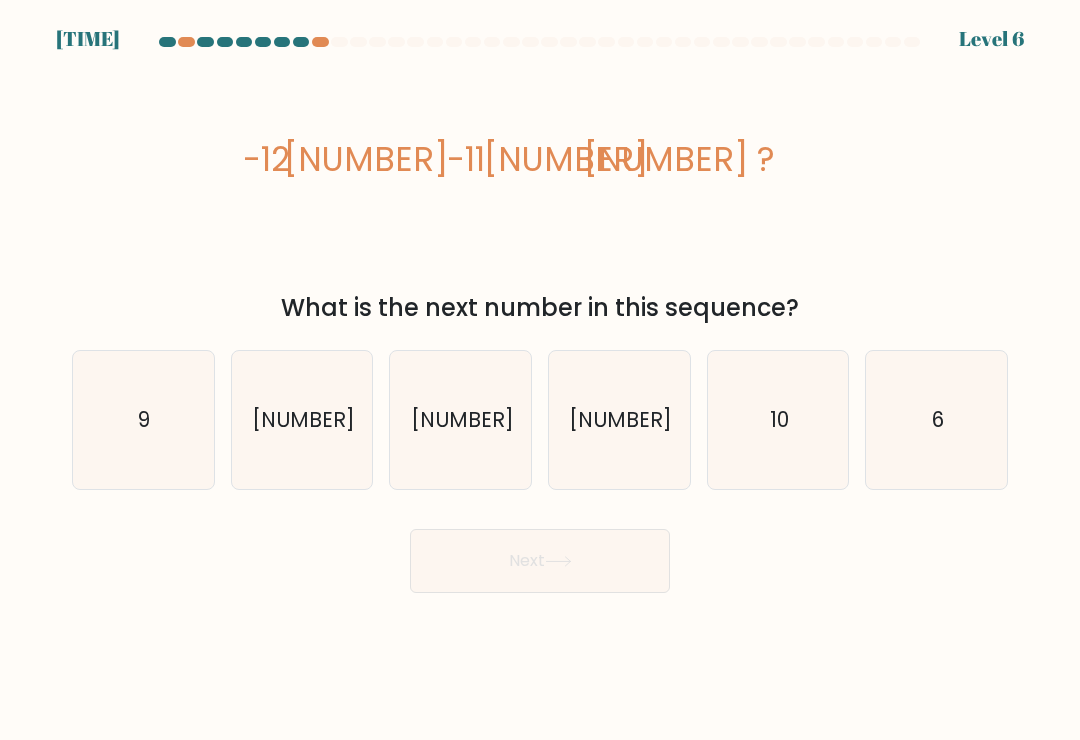 click on "[NUMBER]" at bounding box center [619, 420] 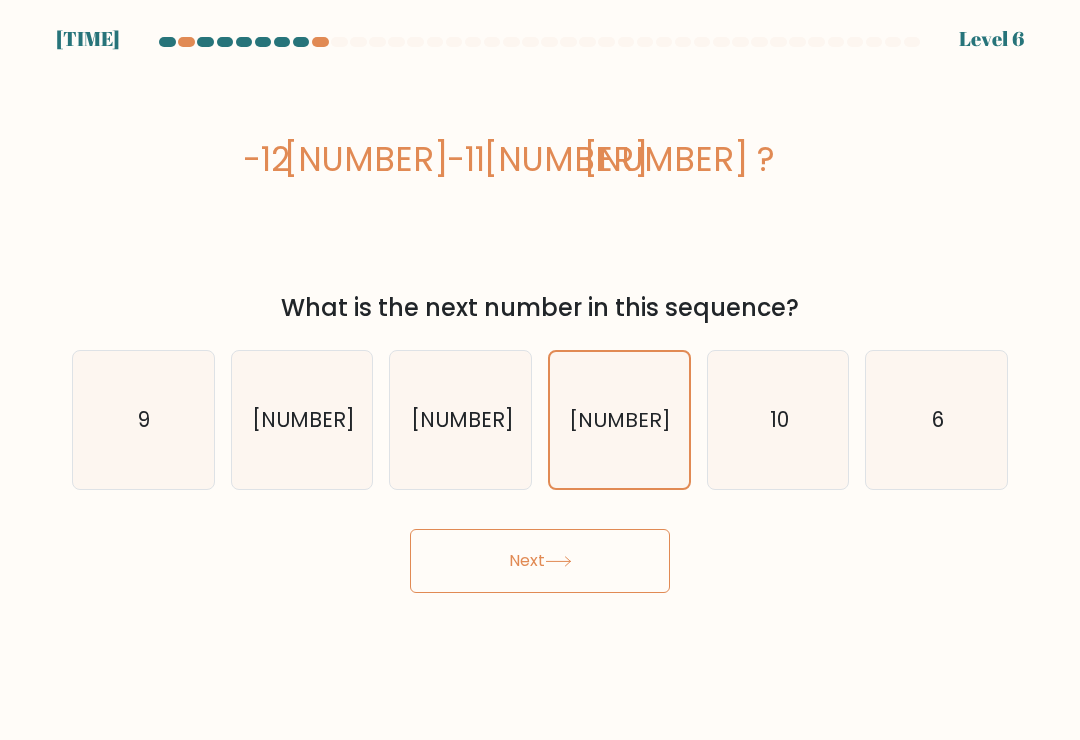 click on "Next" at bounding box center [540, 561] 